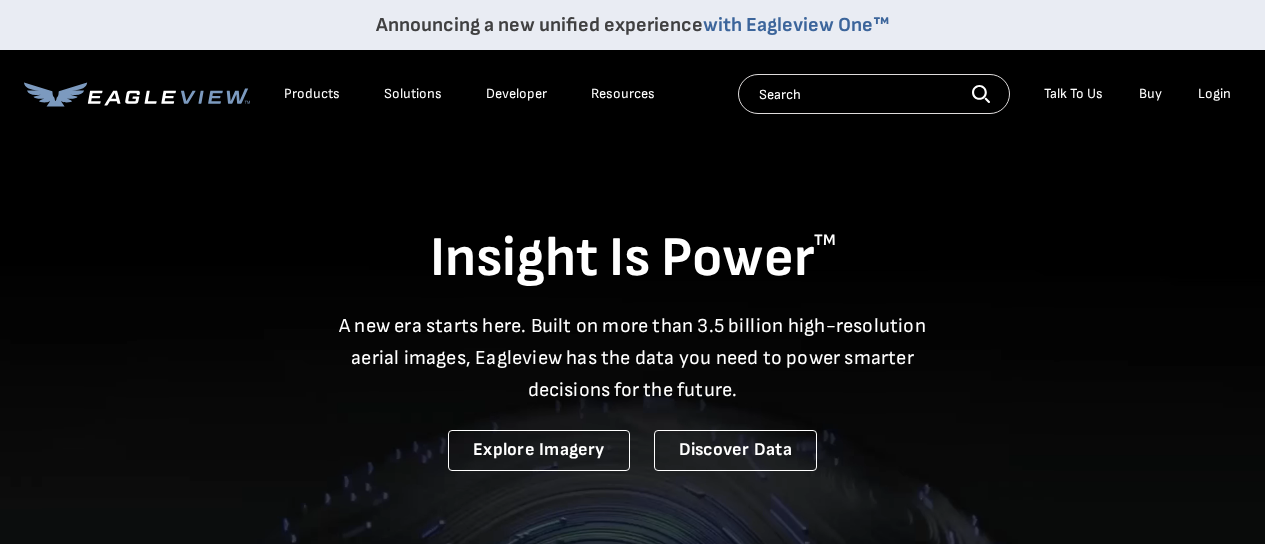 scroll, scrollTop: 0, scrollLeft: 0, axis: both 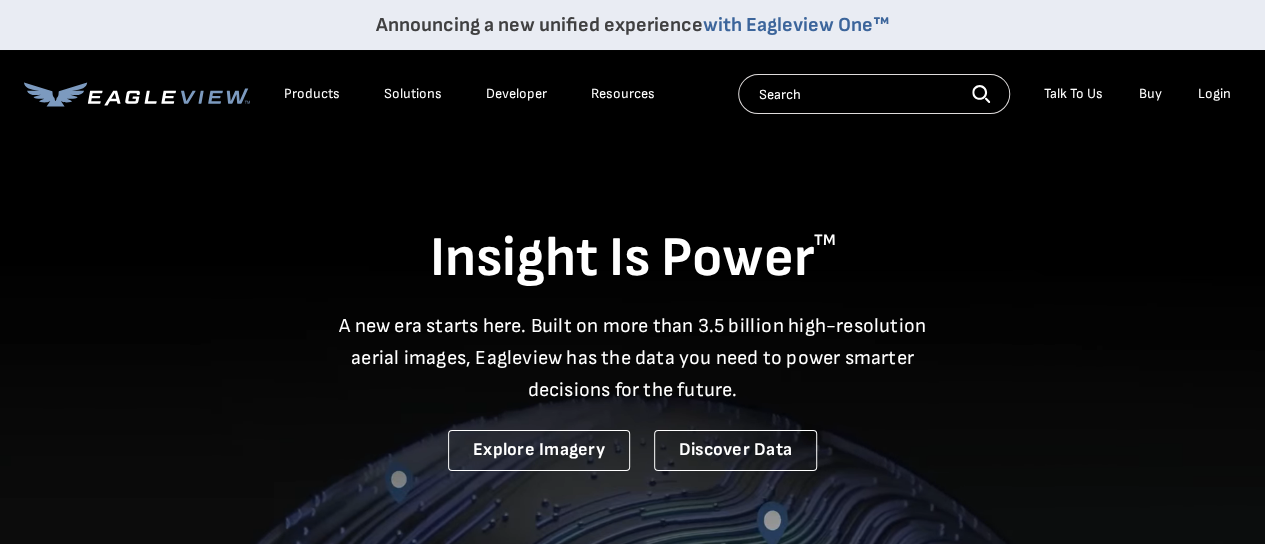 click on "Login" at bounding box center (1214, 94) 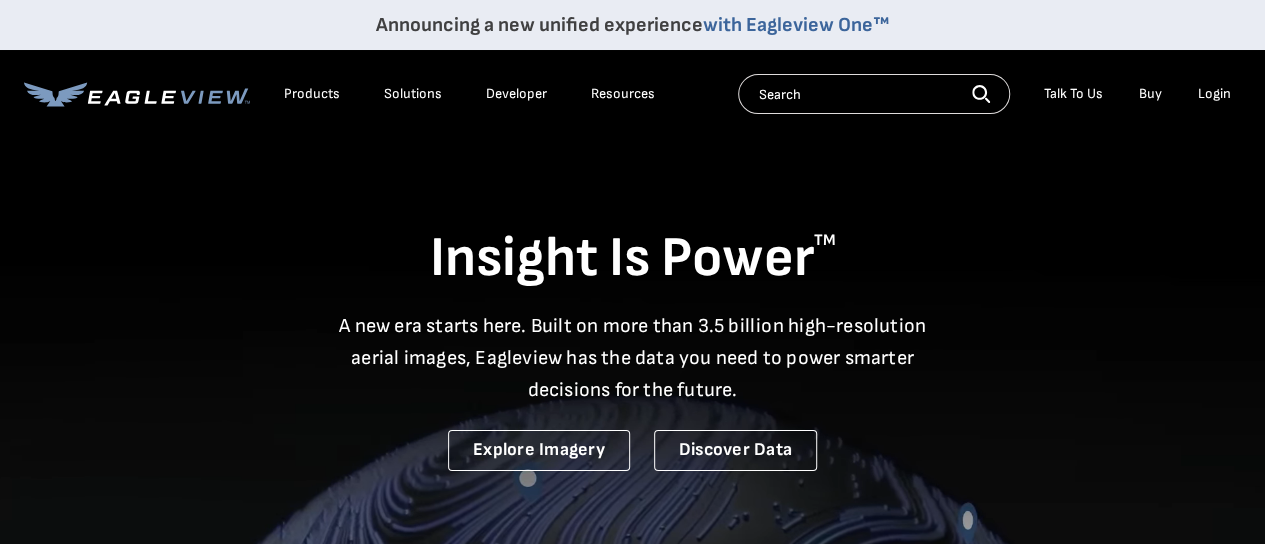 click on "Login" at bounding box center [1214, 94] 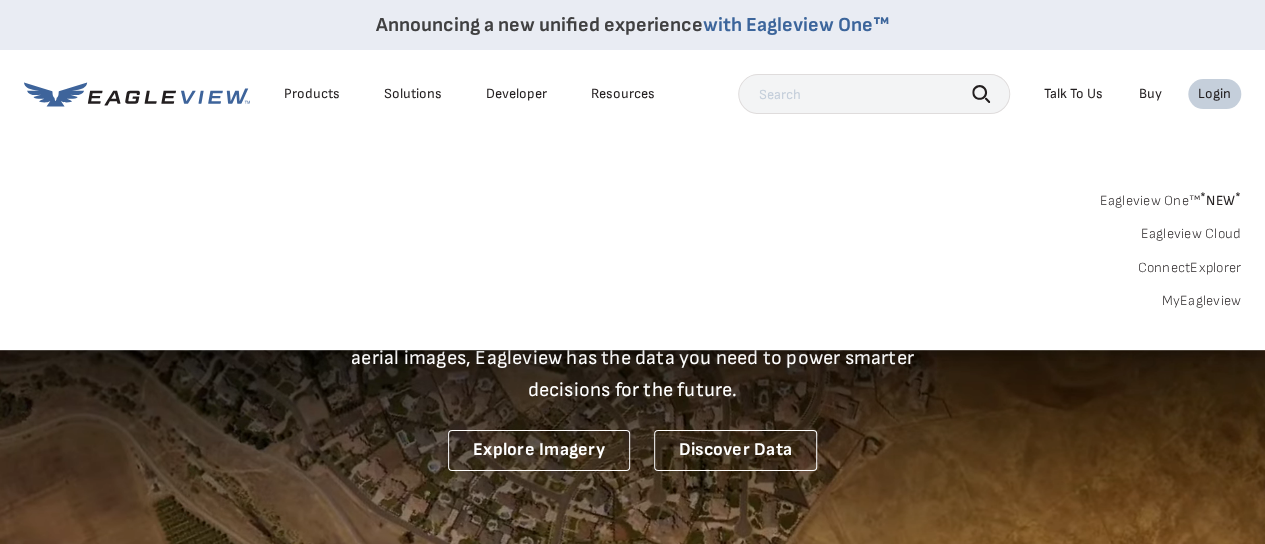 click on "MyEagleview" at bounding box center (1201, 301) 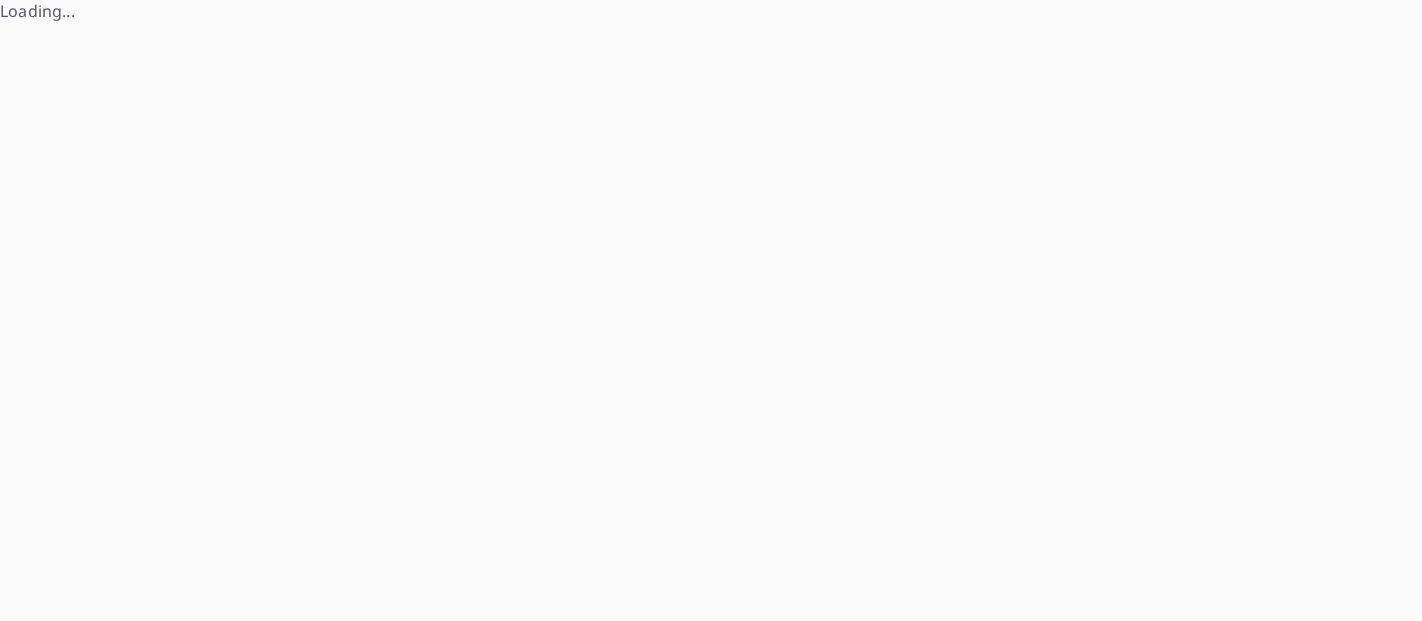 scroll, scrollTop: 0, scrollLeft: 0, axis: both 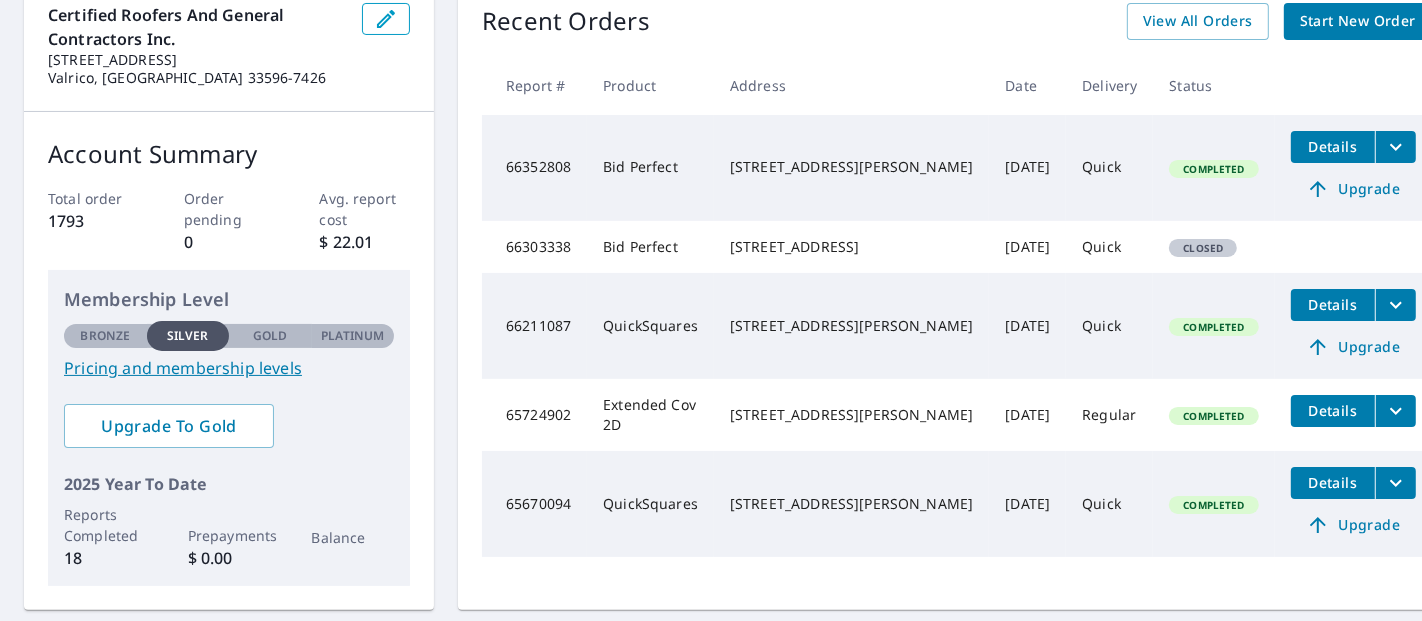 click on "Pricing and membership levels" at bounding box center (229, 368) 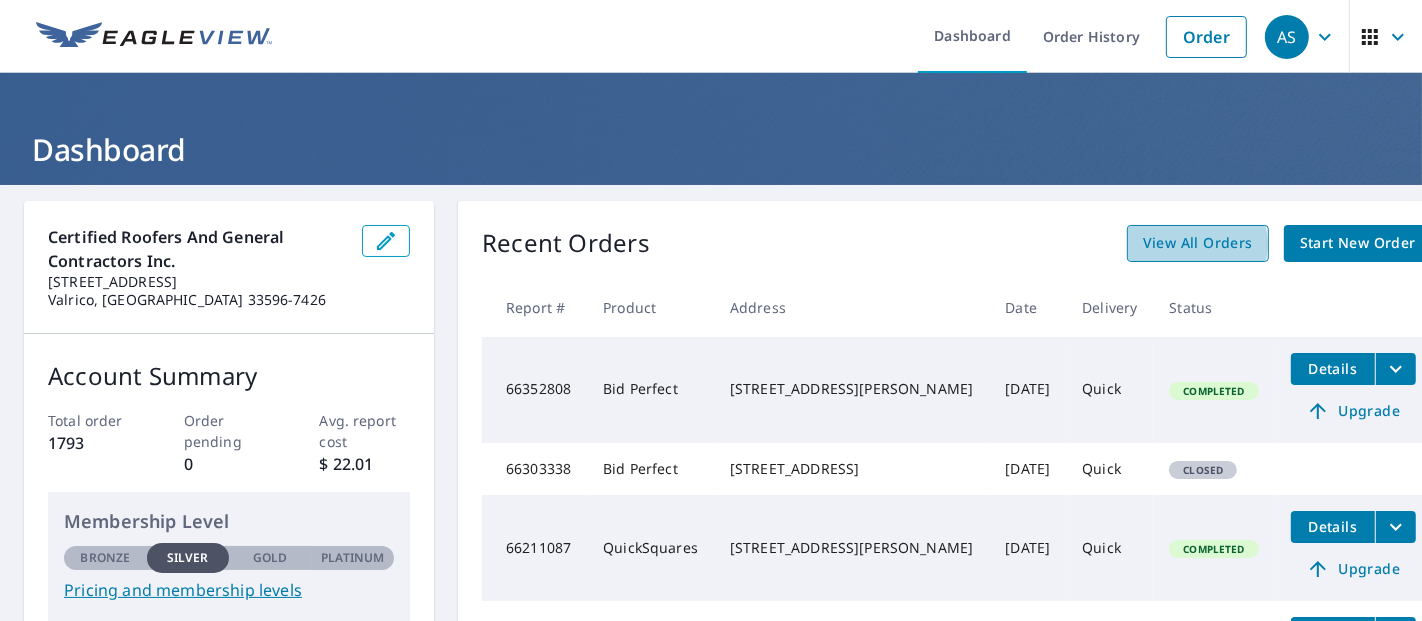 click on "View All Orders" at bounding box center (1198, 243) 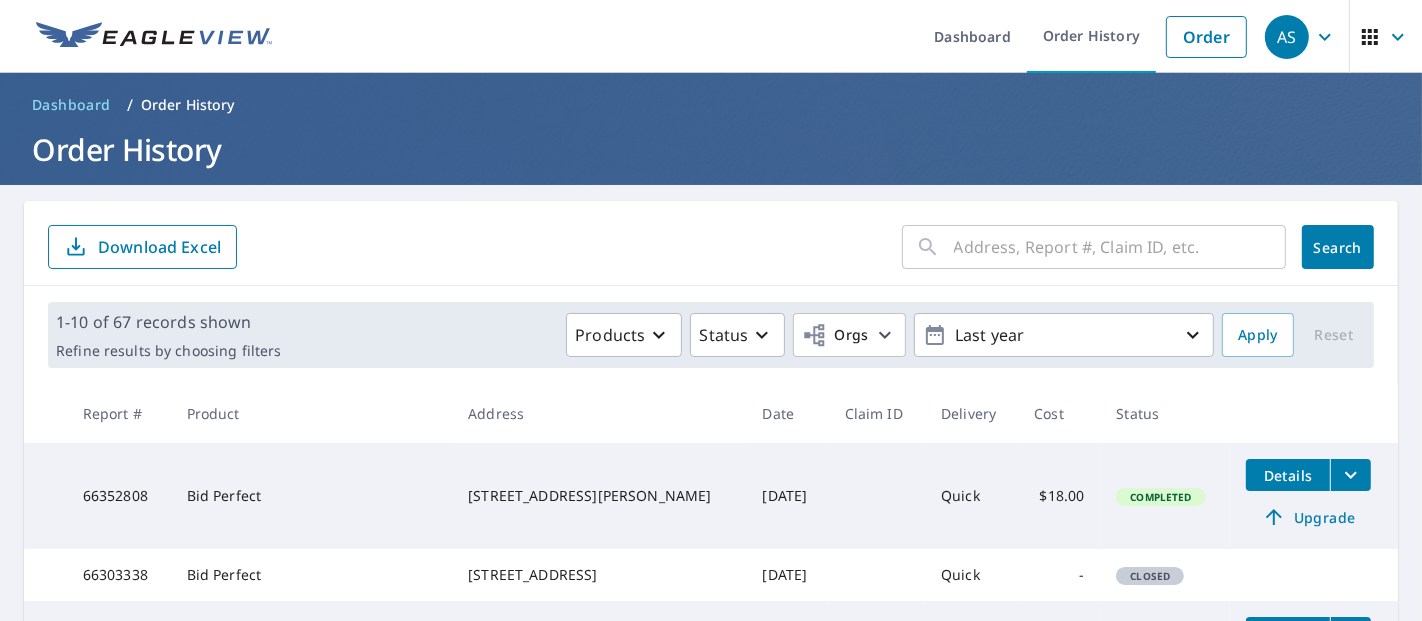 click at bounding box center (1120, 247) 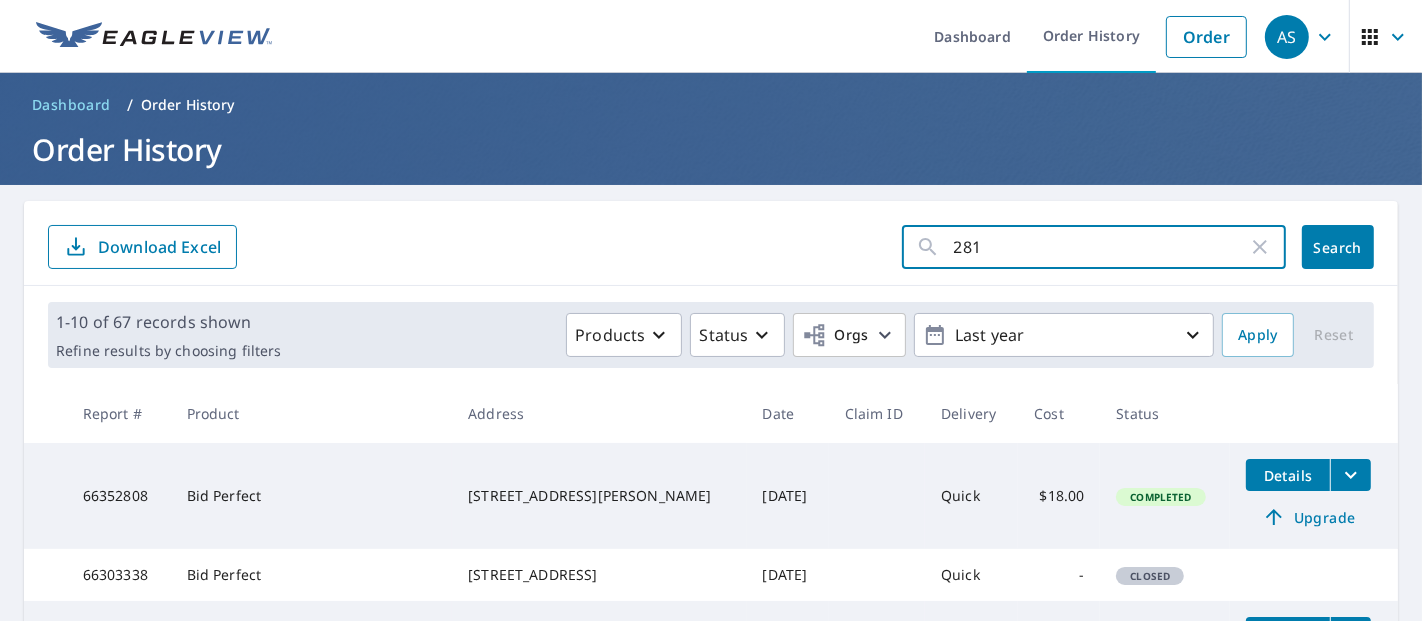 type on "2814" 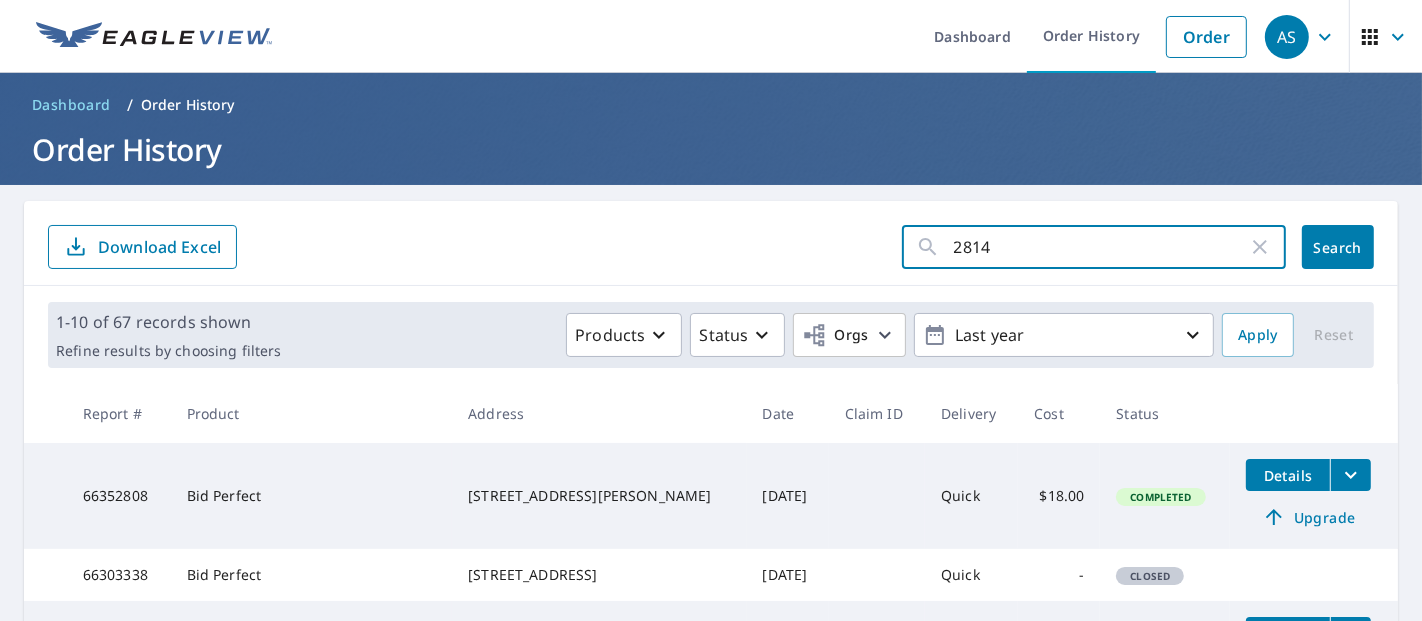 click on "Search" 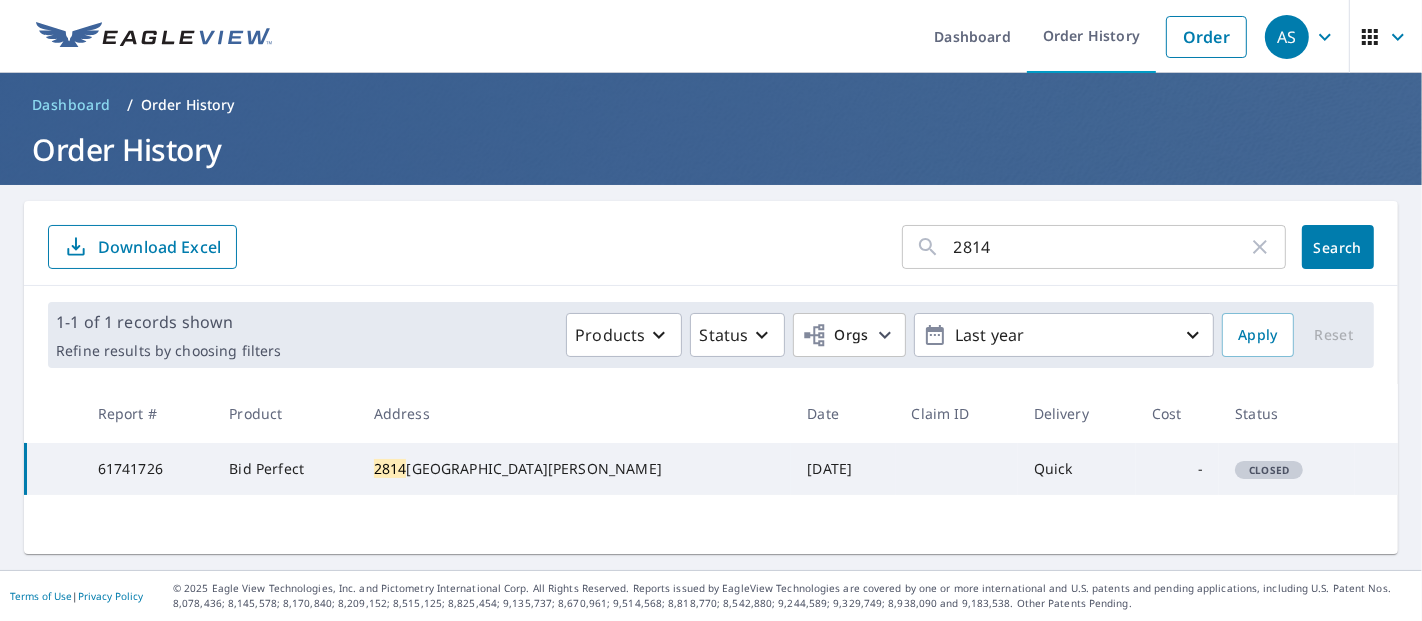 click on "Sep 30, 2024" at bounding box center (843, 469) 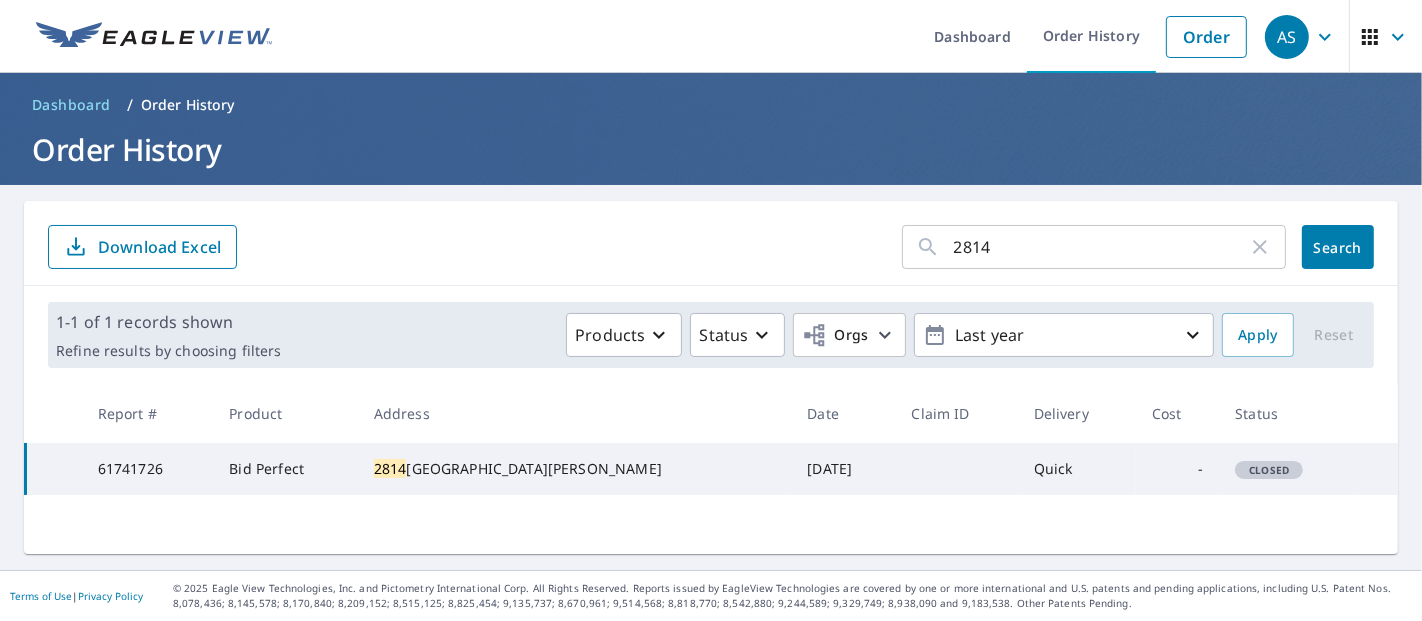 click on "2814" 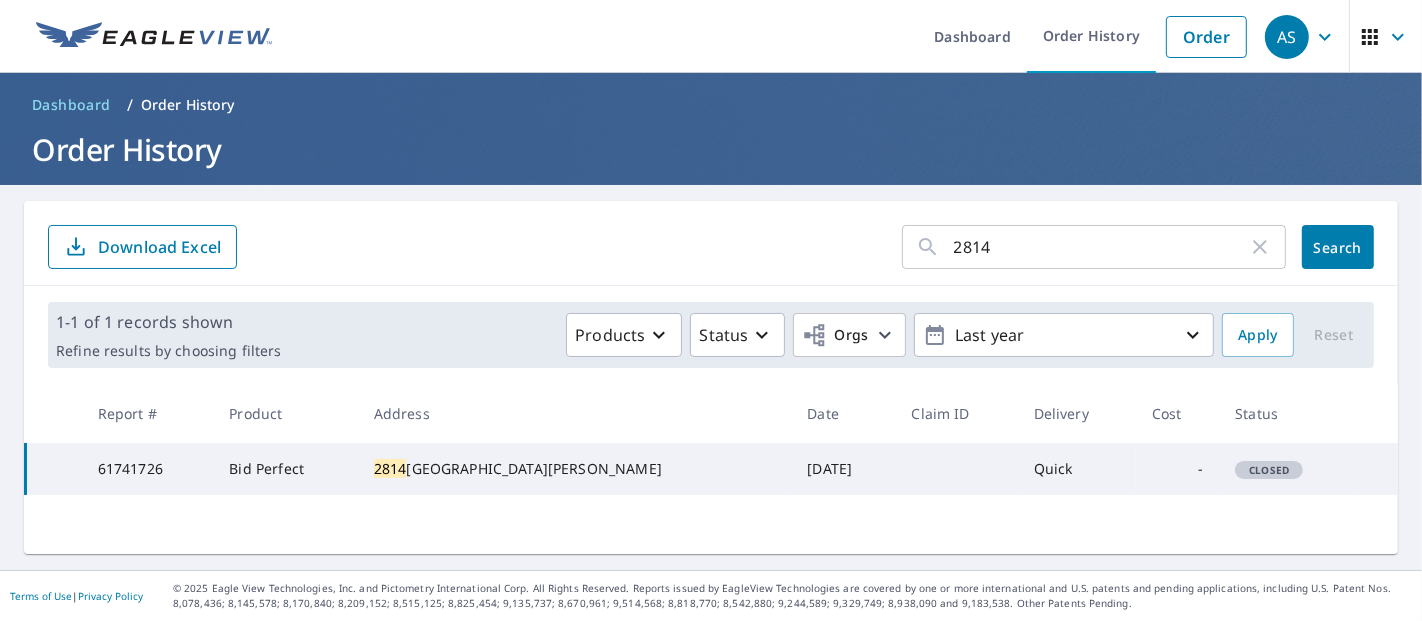 click on "Claim ID" at bounding box center (957, 413) 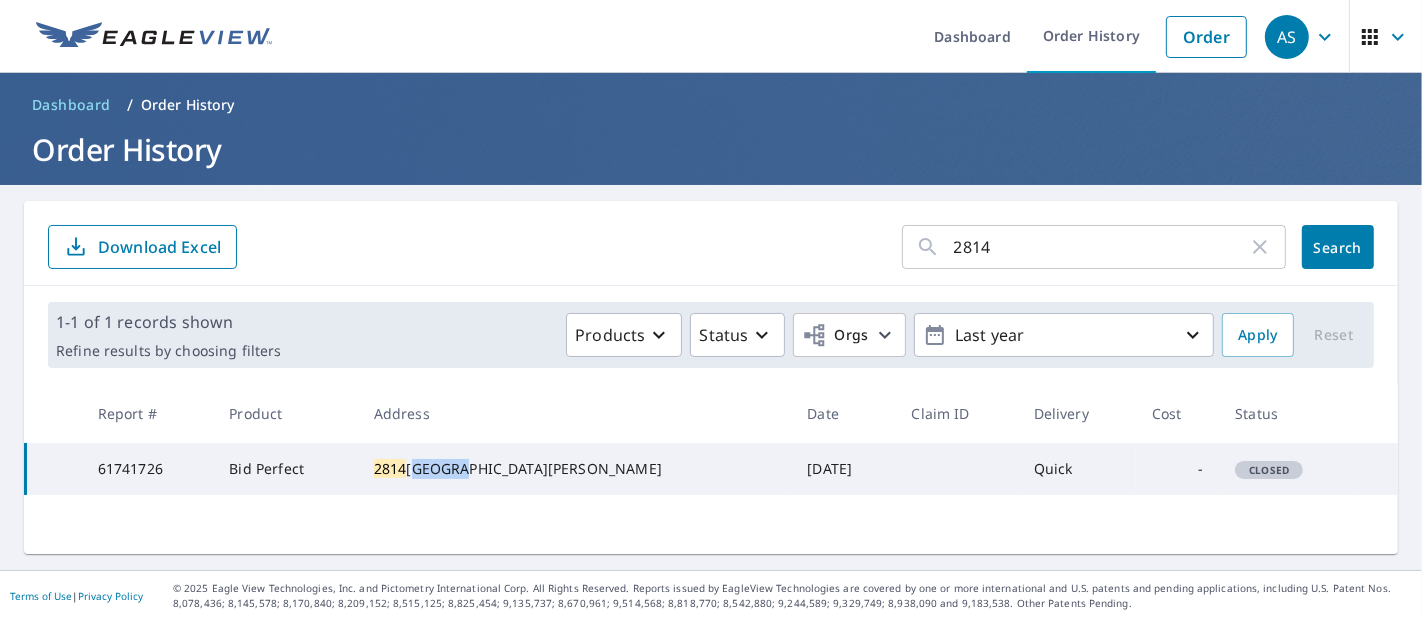 click on "2814  Saint Cloud Oaks Dr
Valrico, FL 33594" at bounding box center [575, 469] 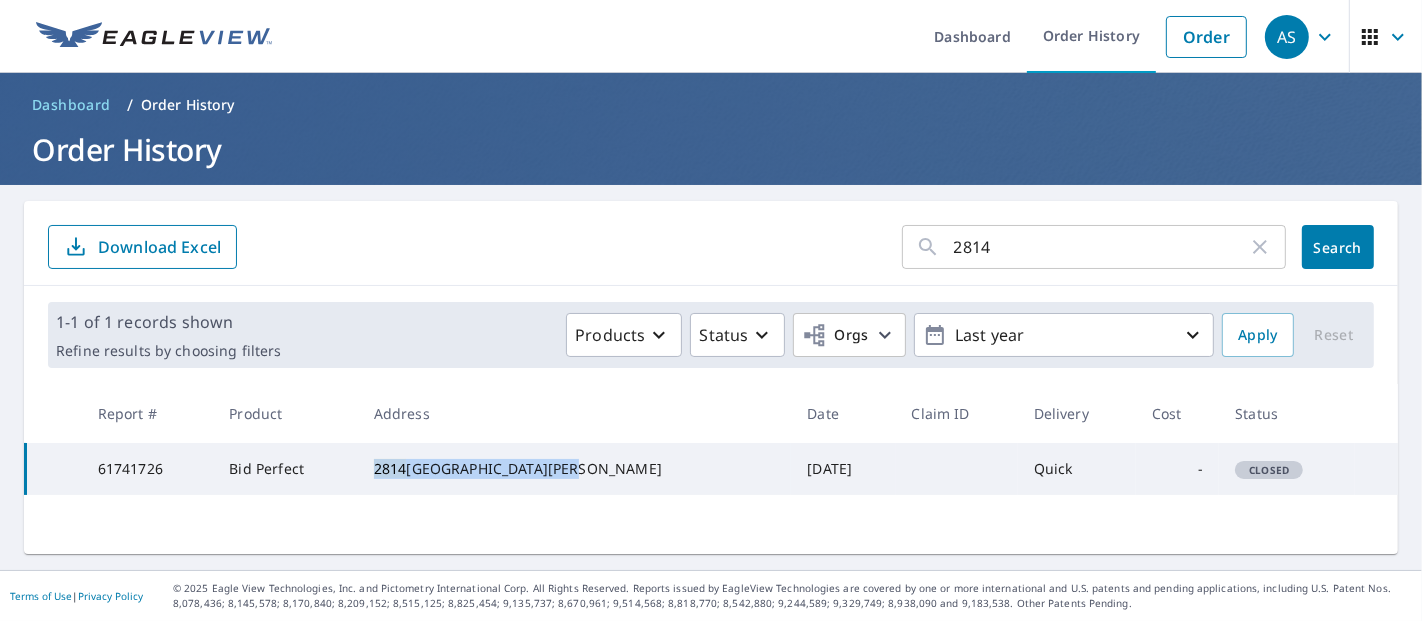 click on "2814  Saint Cloud Oaks Dr
Valrico, FL 33594" at bounding box center [575, 469] 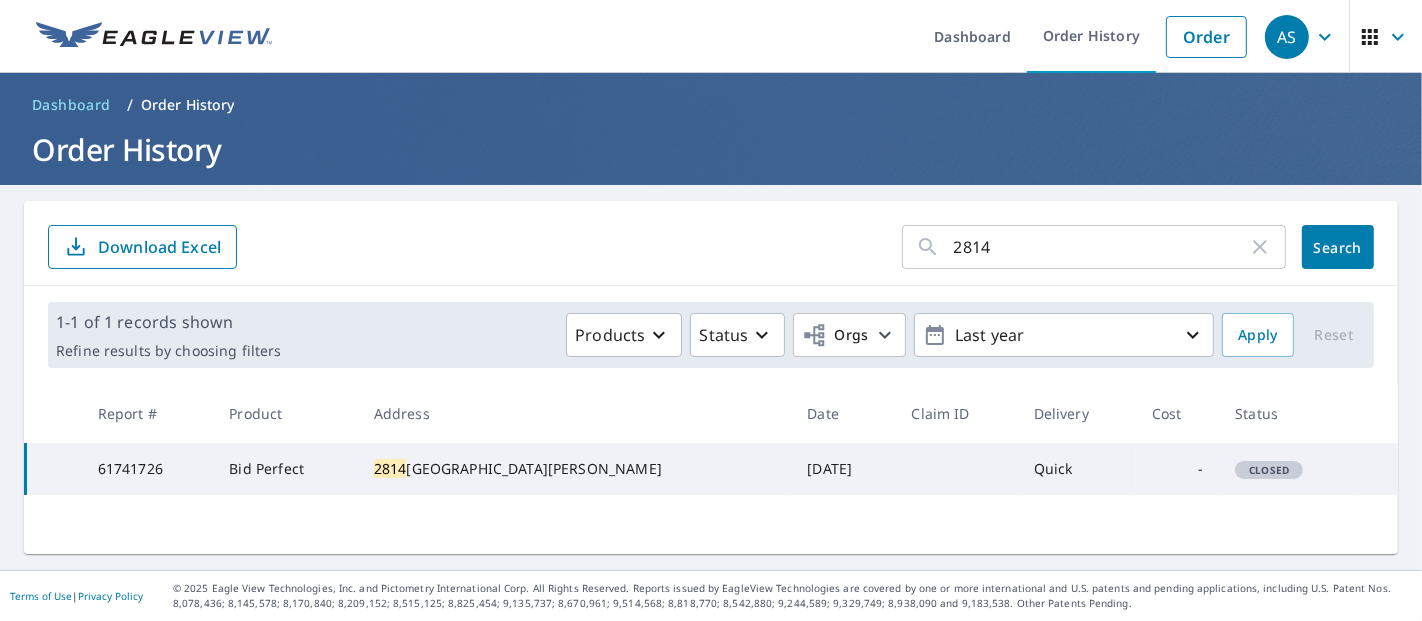 click on "61741726" at bounding box center (148, 469) 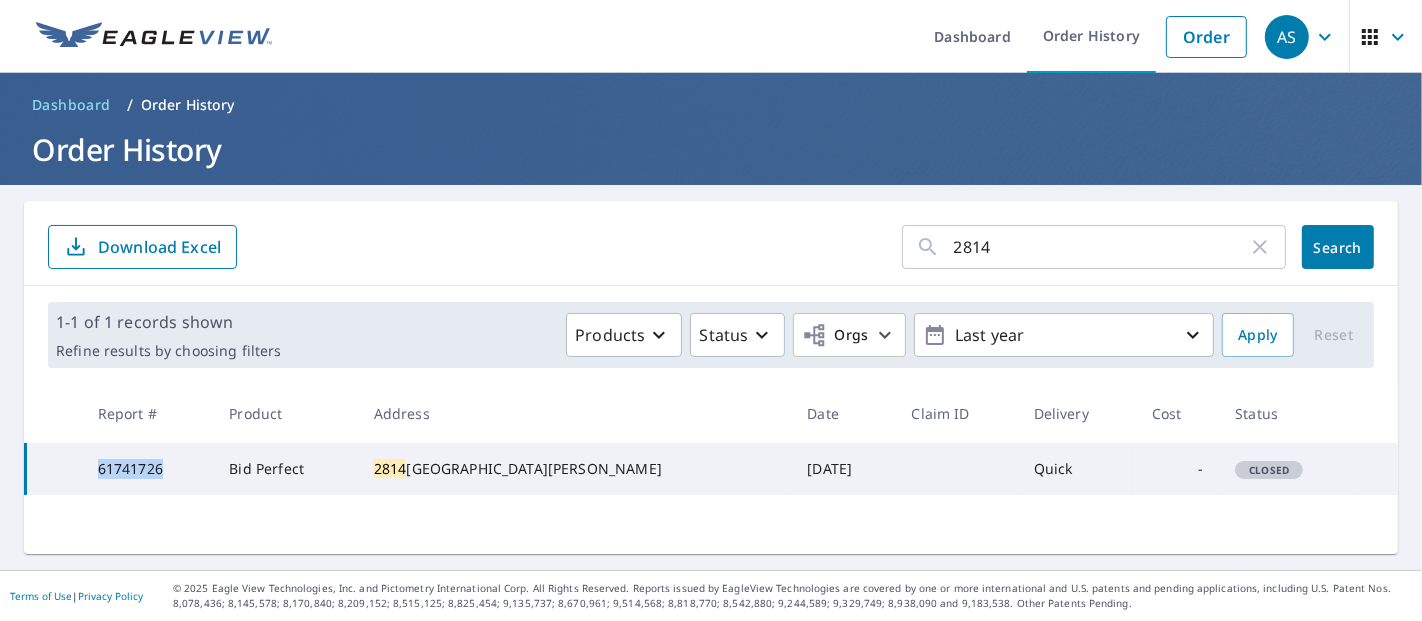 click on "61741726" at bounding box center [148, 469] 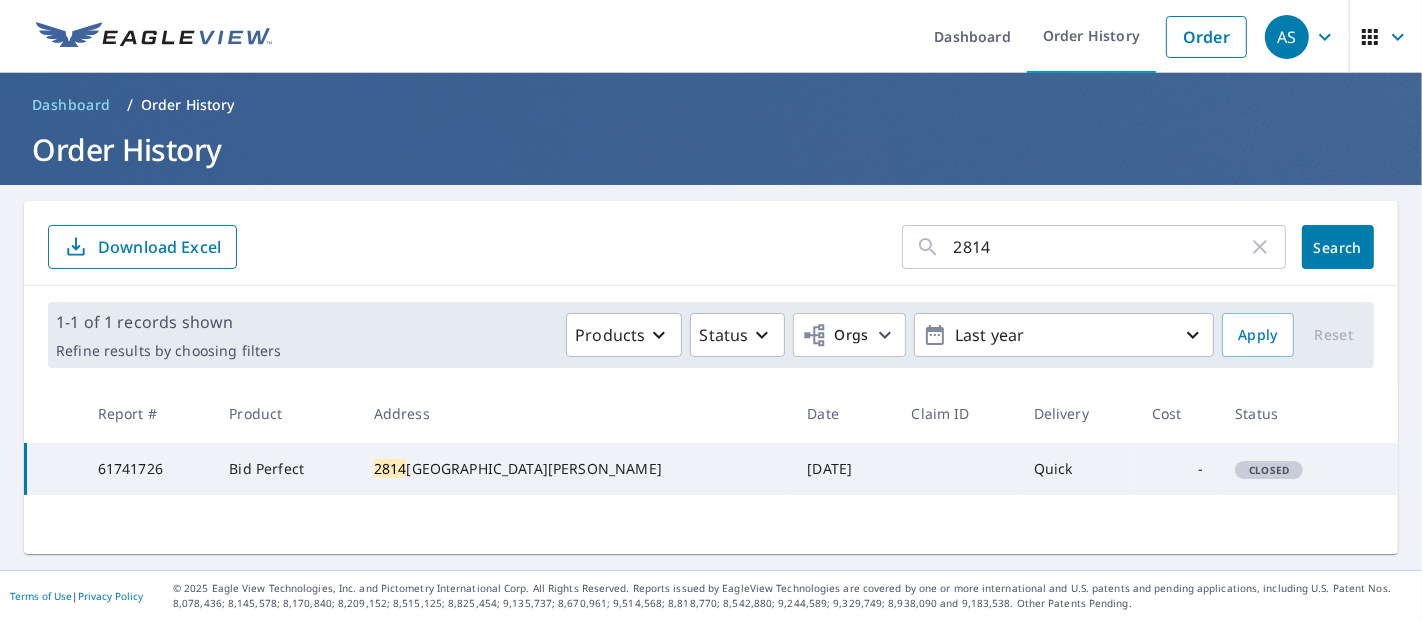 click on "Closed" at bounding box center (1269, 470) 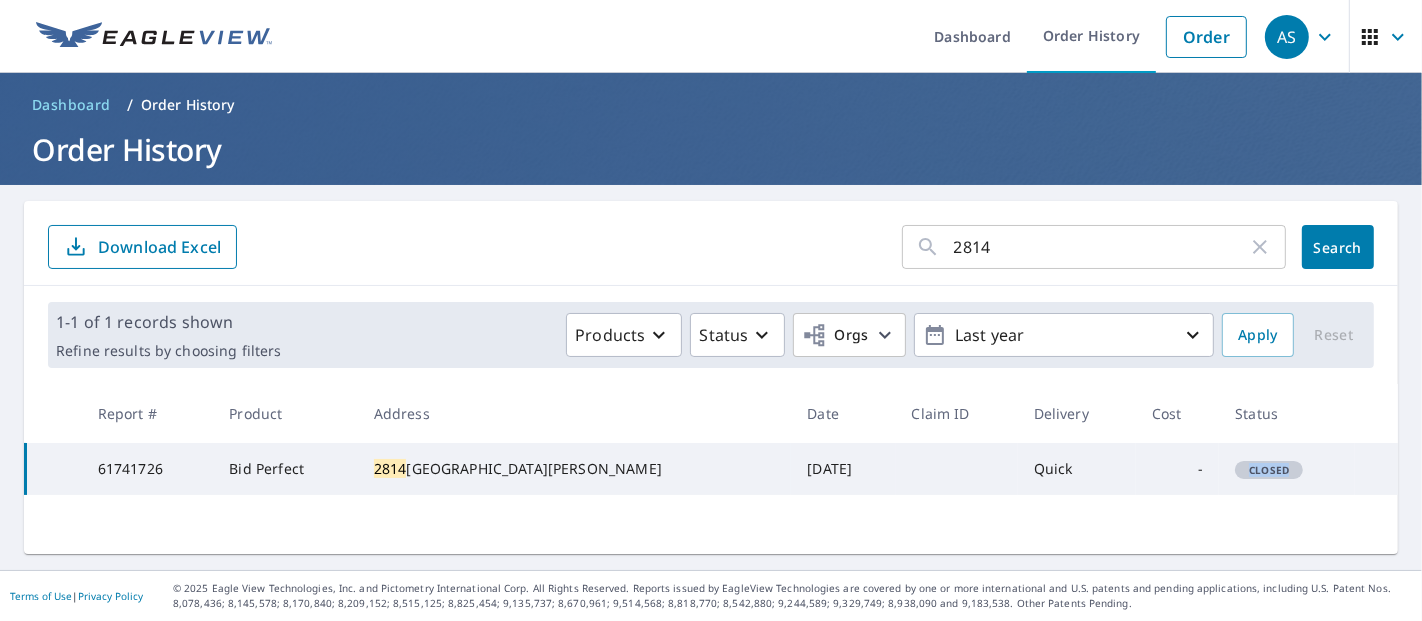 click on "Closed" at bounding box center [1269, 470] 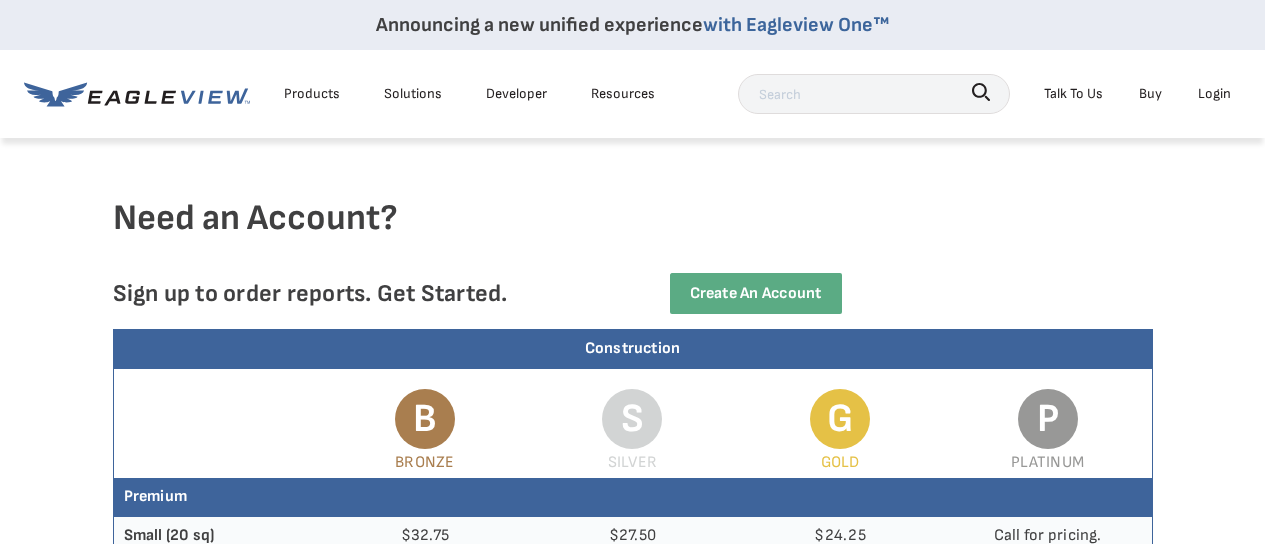 scroll, scrollTop: 0, scrollLeft: 0, axis: both 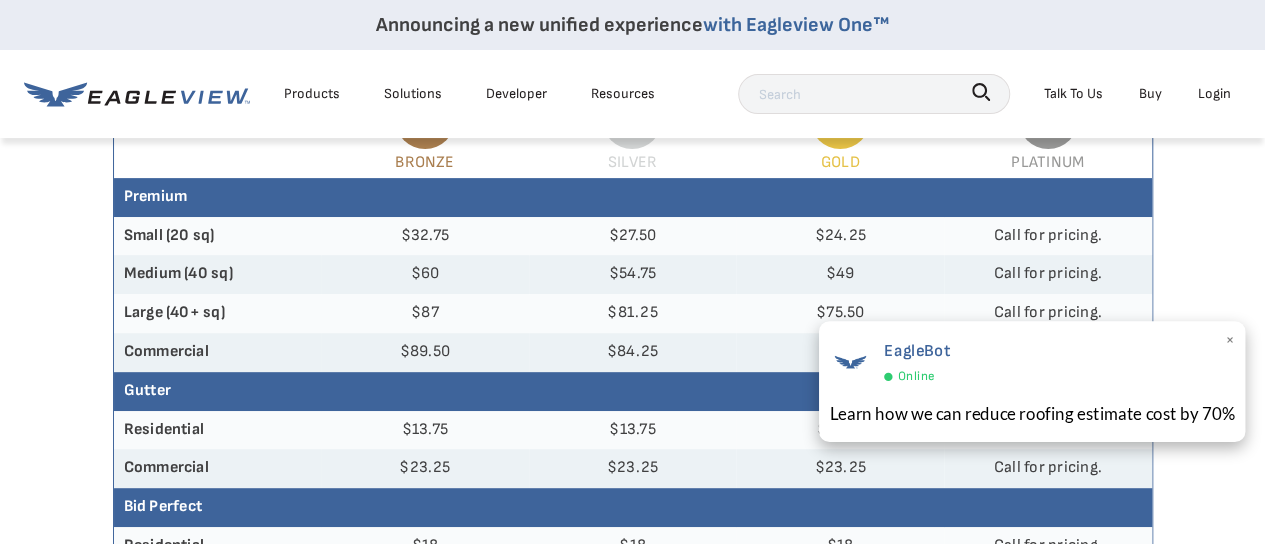 click on "×" at bounding box center (1229, 342) 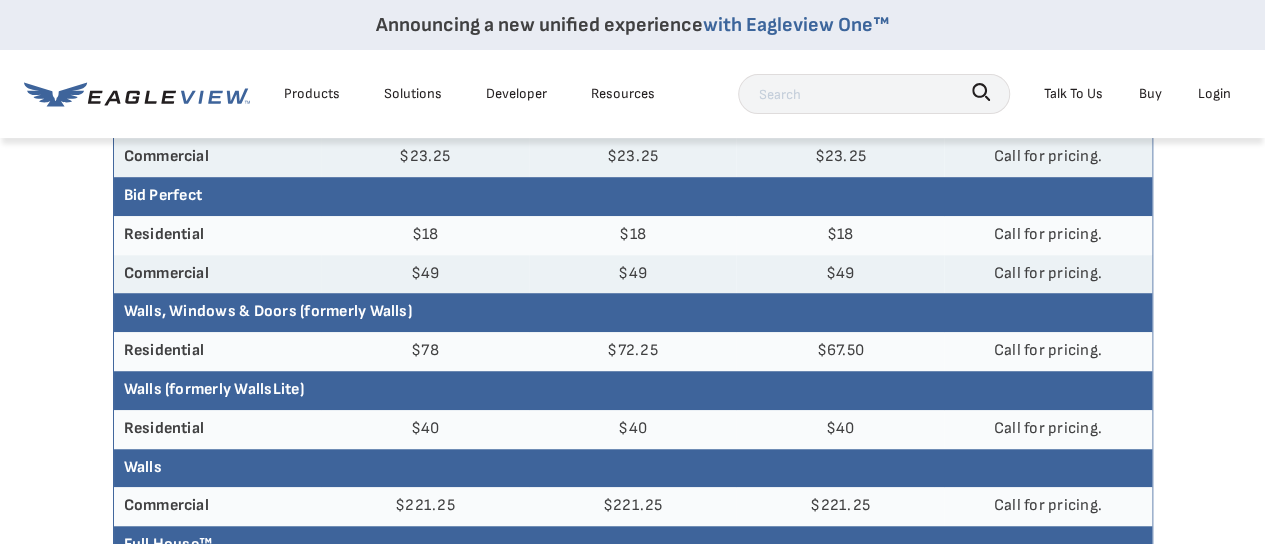 scroll, scrollTop: 300, scrollLeft: 0, axis: vertical 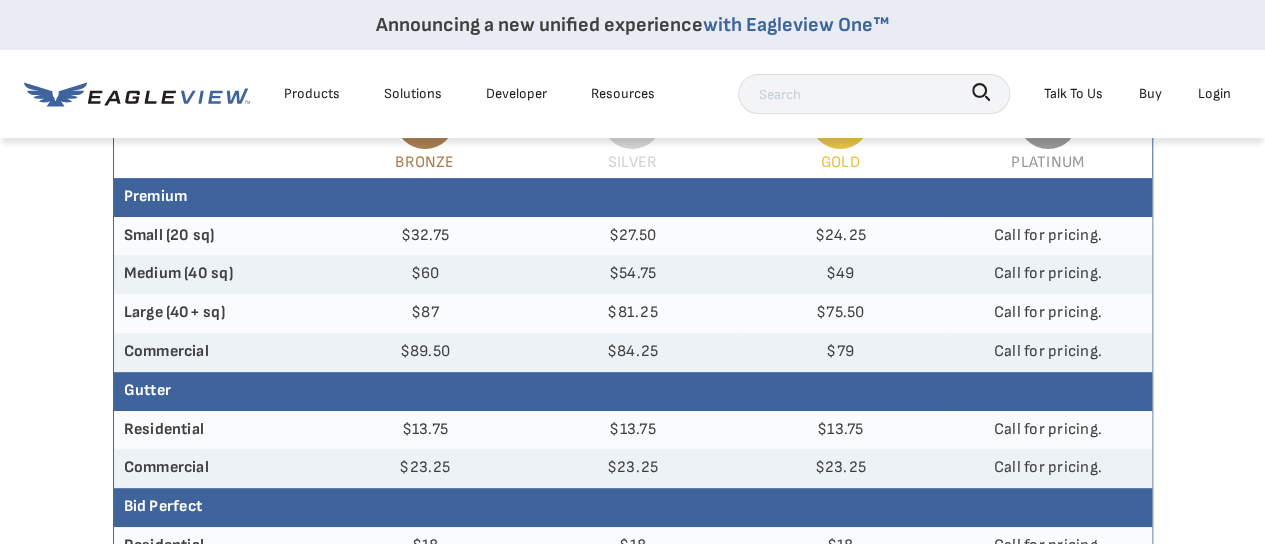 click on "Login" at bounding box center [1214, 93] 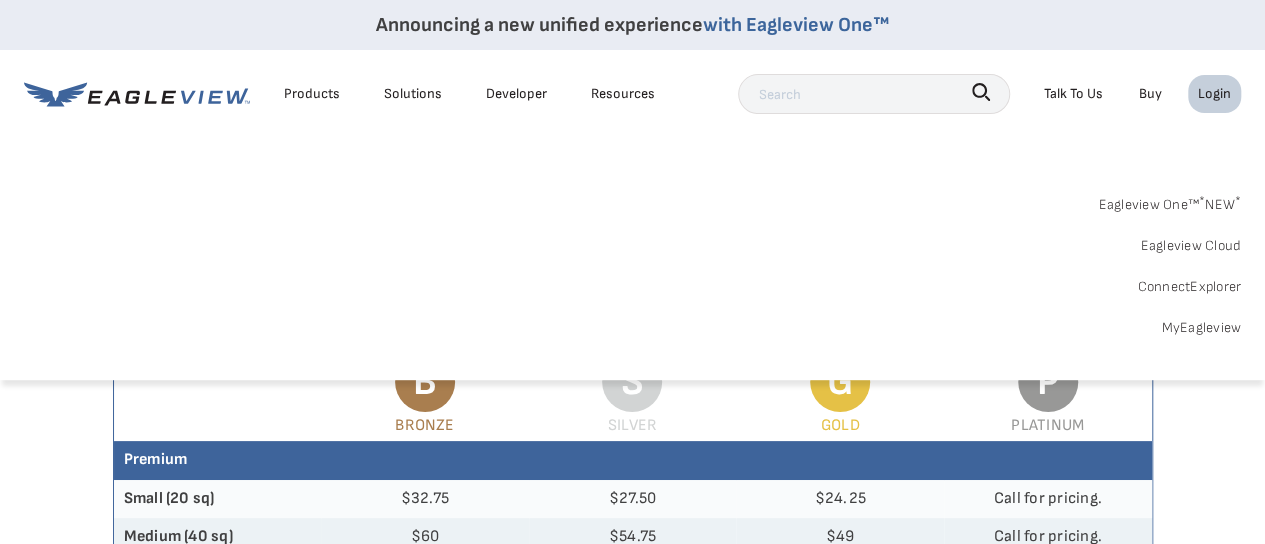 scroll, scrollTop: 0, scrollLeft: 0, axis: both 